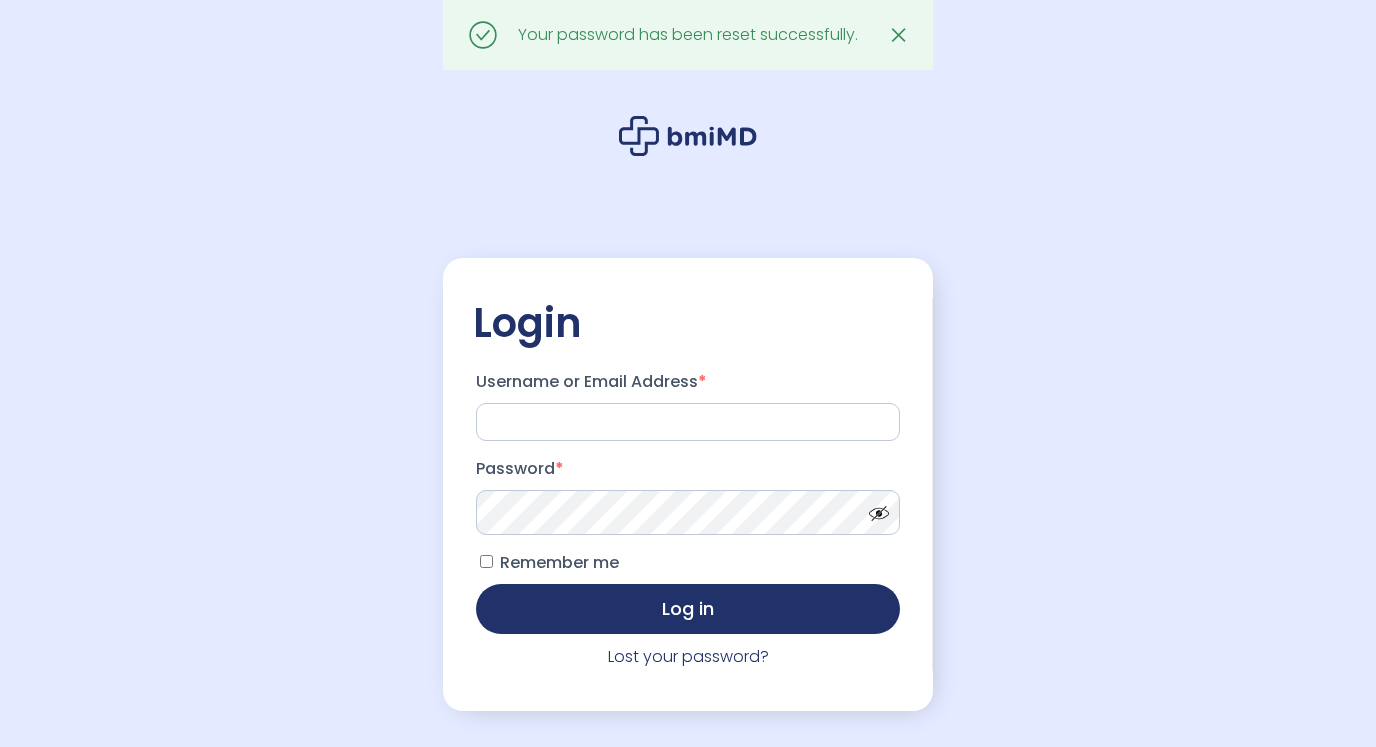 scroll, scrollTop: 0, scrollLeft: 0, axis: both 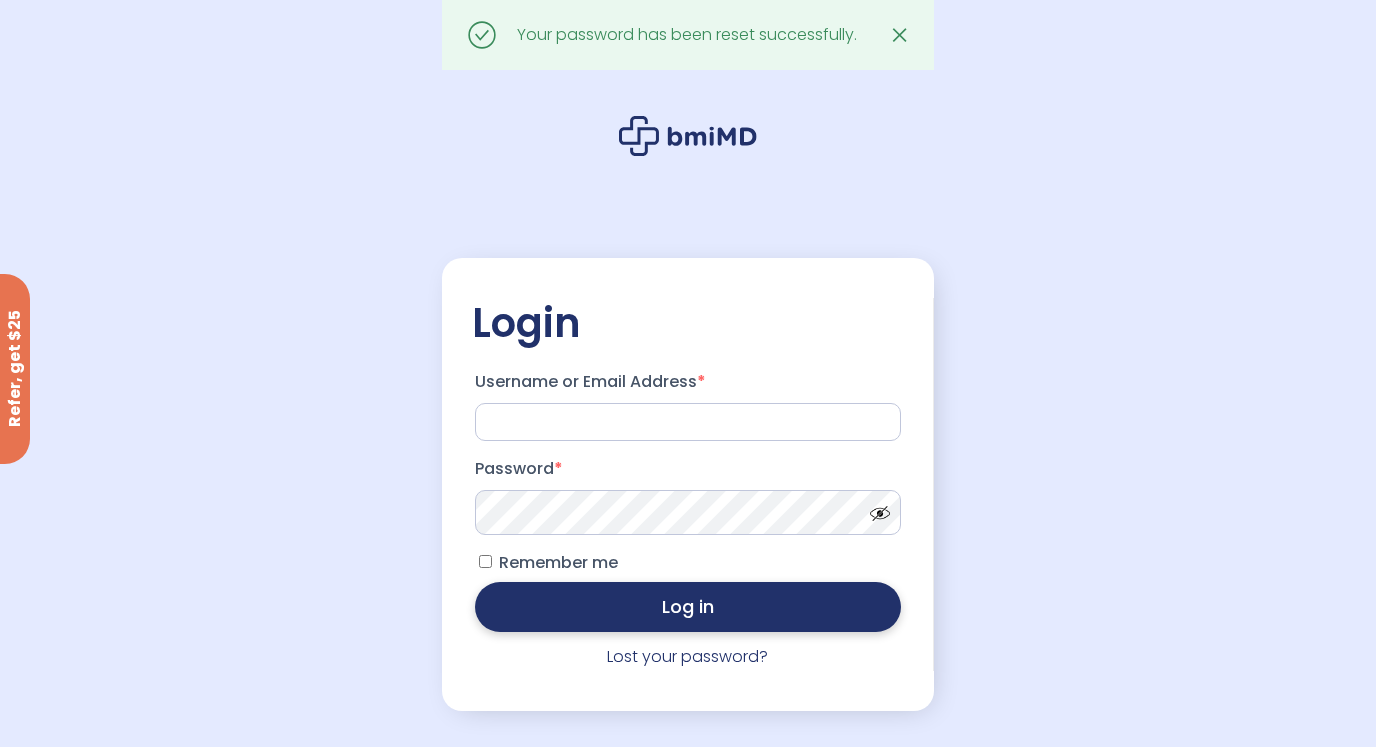 type on "**********" 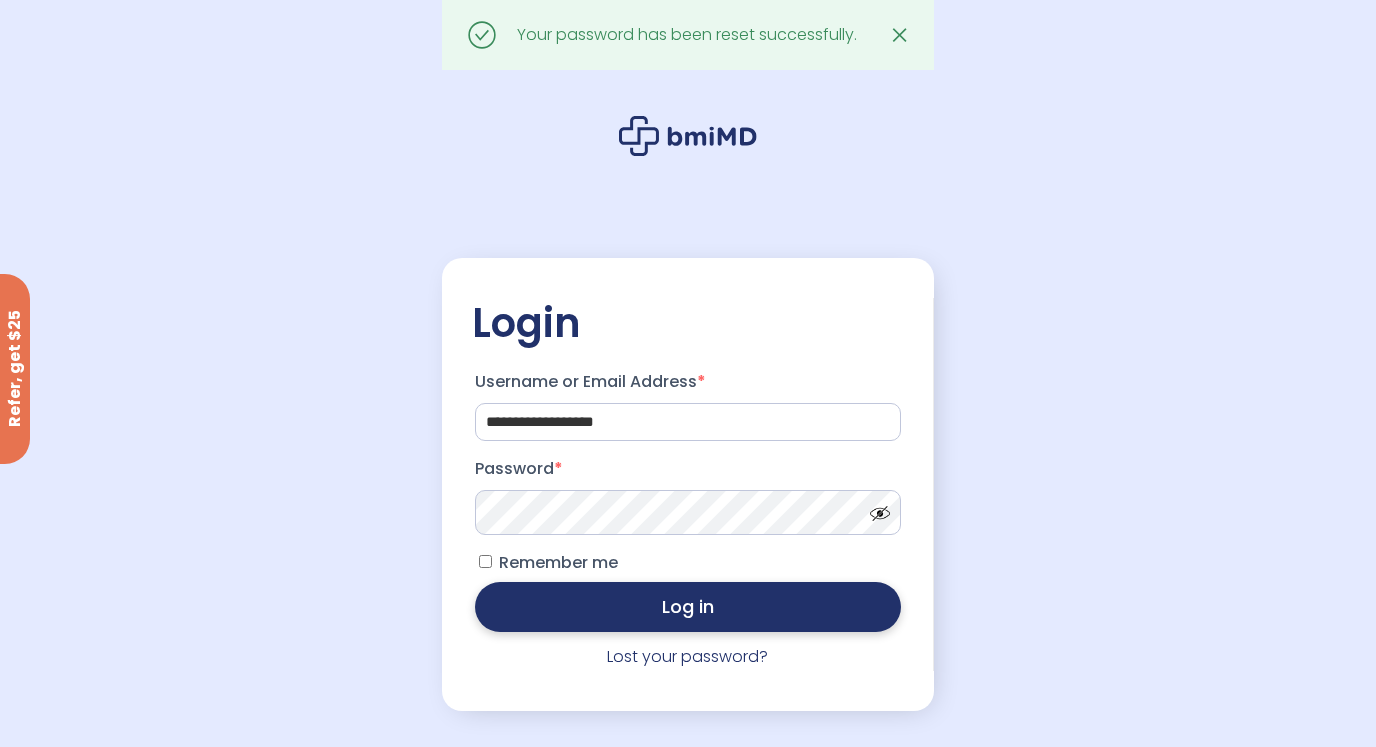 click on "Log in" at bounding box center [688, 607] 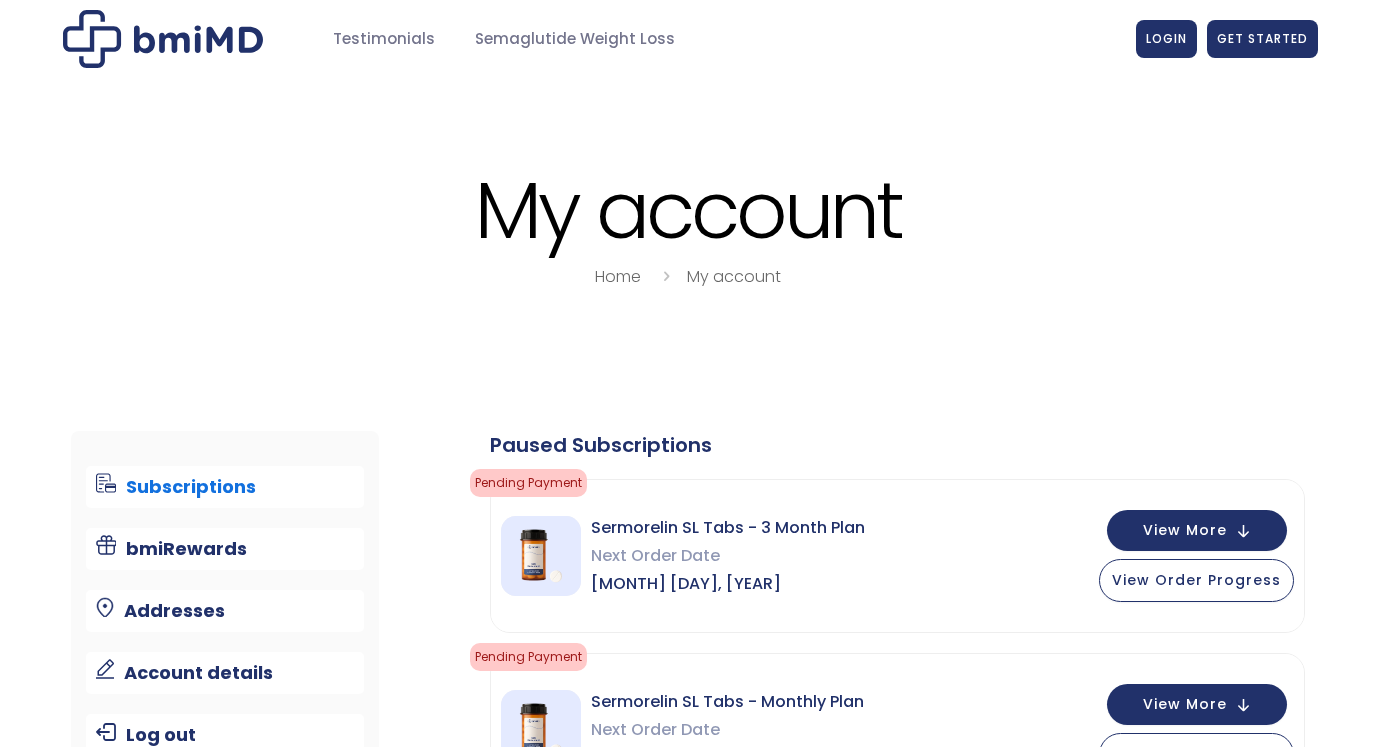 scroll, scrollTop: 0, scrollLeft: 0, axis: both 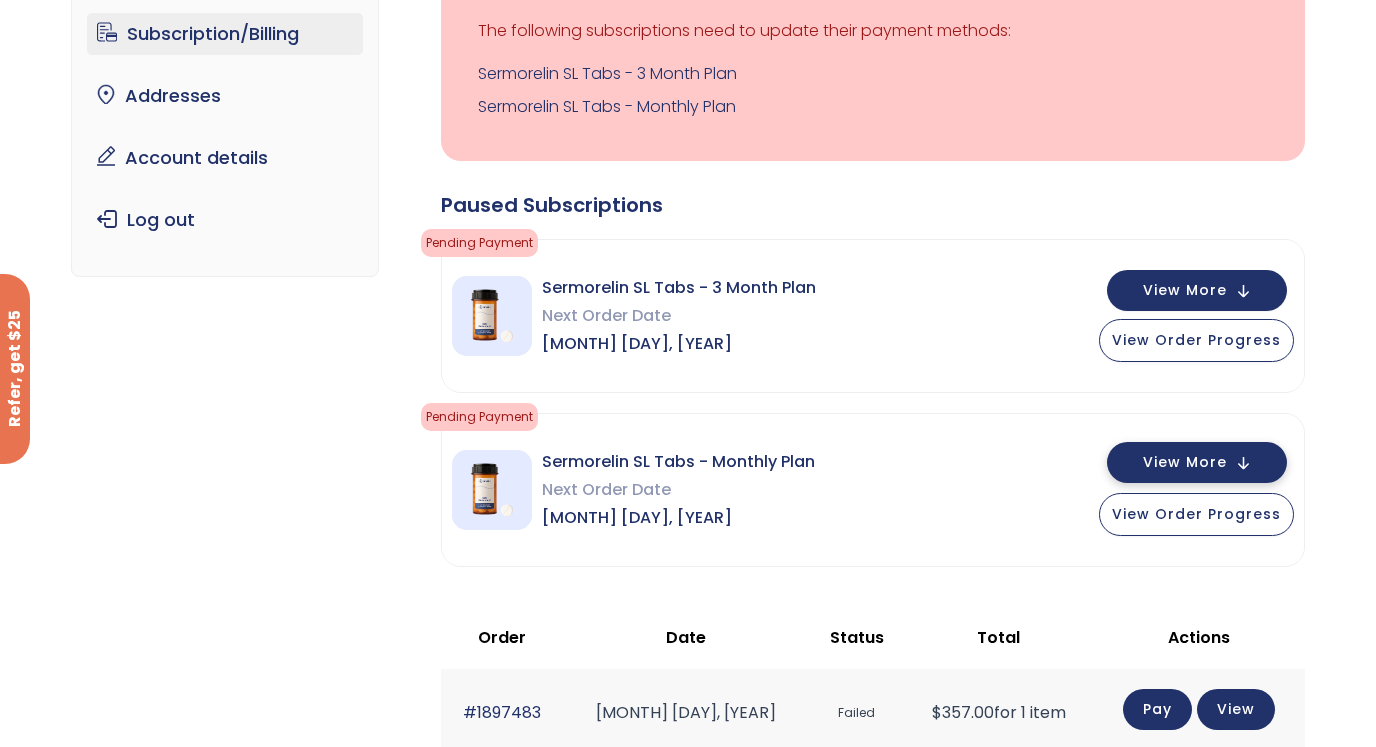 click on "View More" at bounding box center [1185, 462] 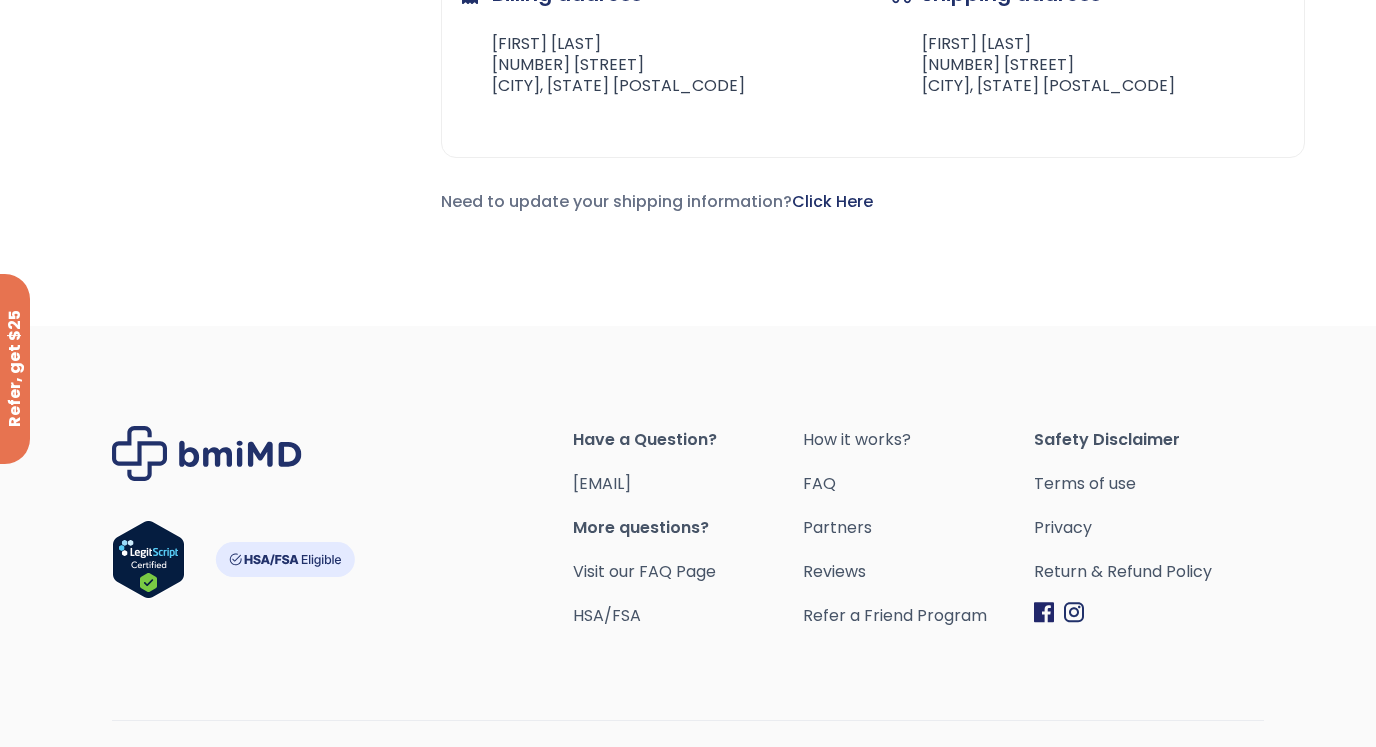 scroll, scrollTop: 1922, scrollLeft: 0, axis: vertical 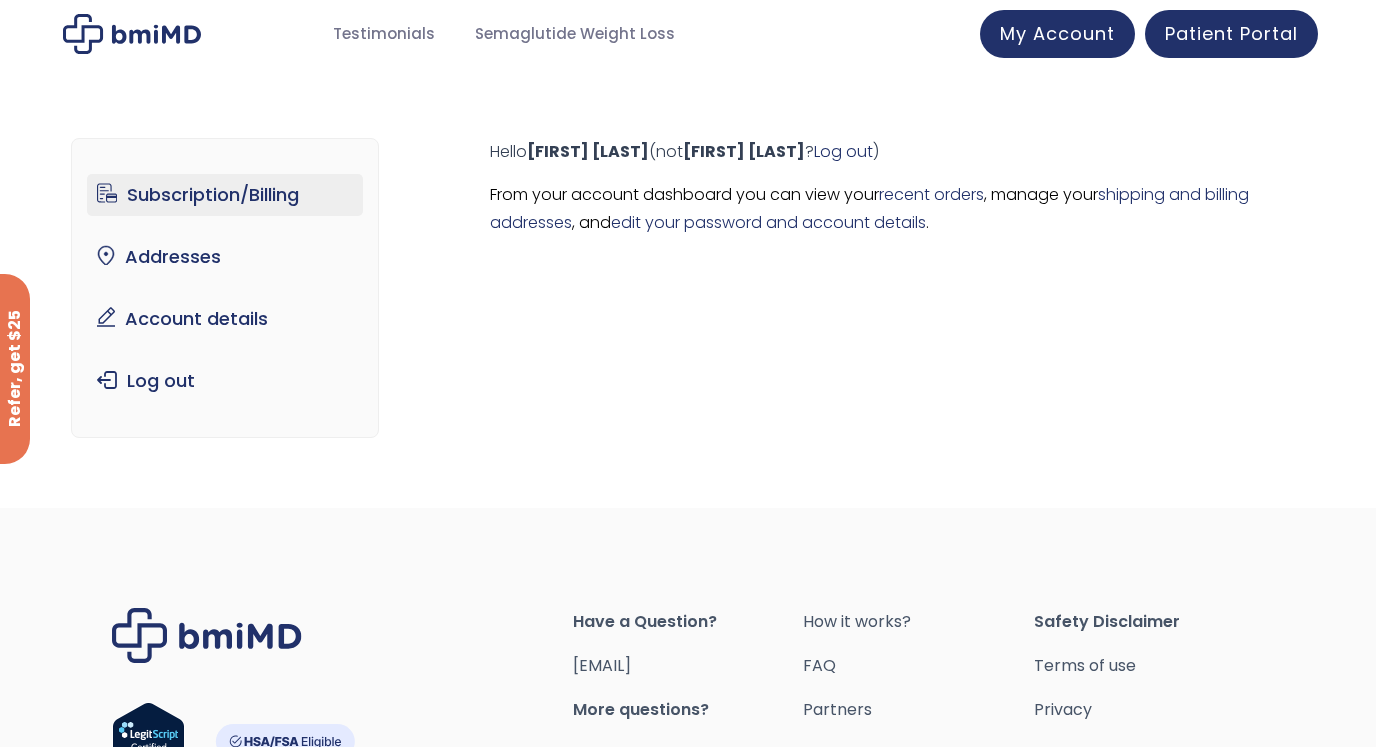 click on "Subscription/Billing" at bounding box center [225, 195] 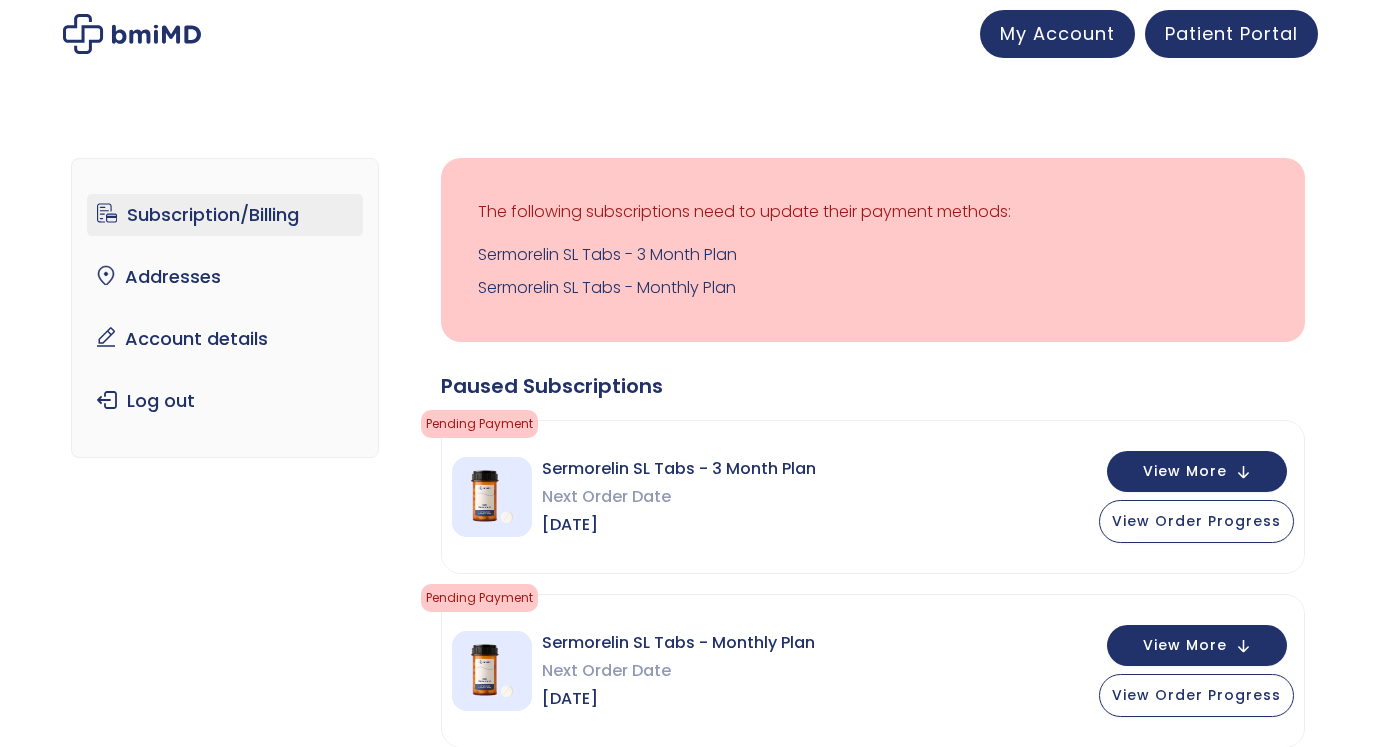 scroll, scrollTop: 0, scrollLeft: 0, axis: both 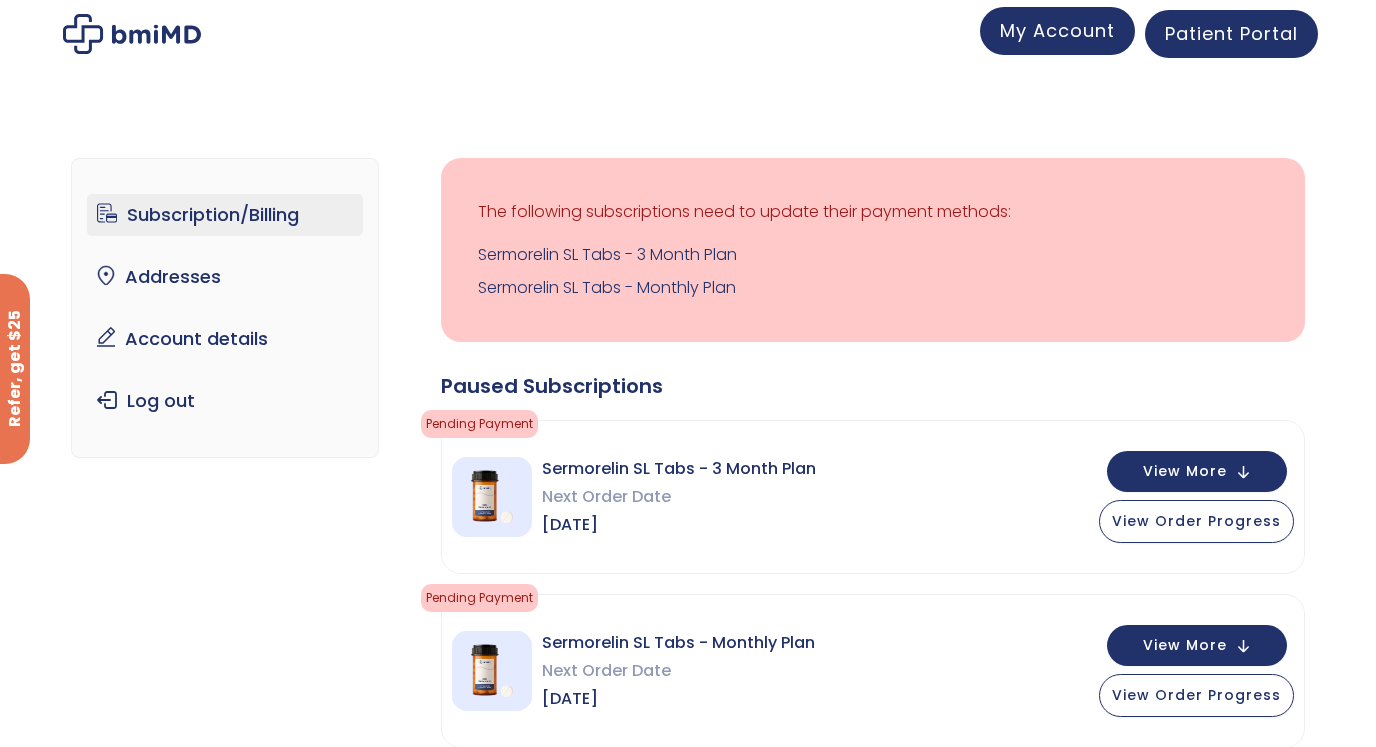 click on "My Account" at bounding box center [1057, 30] 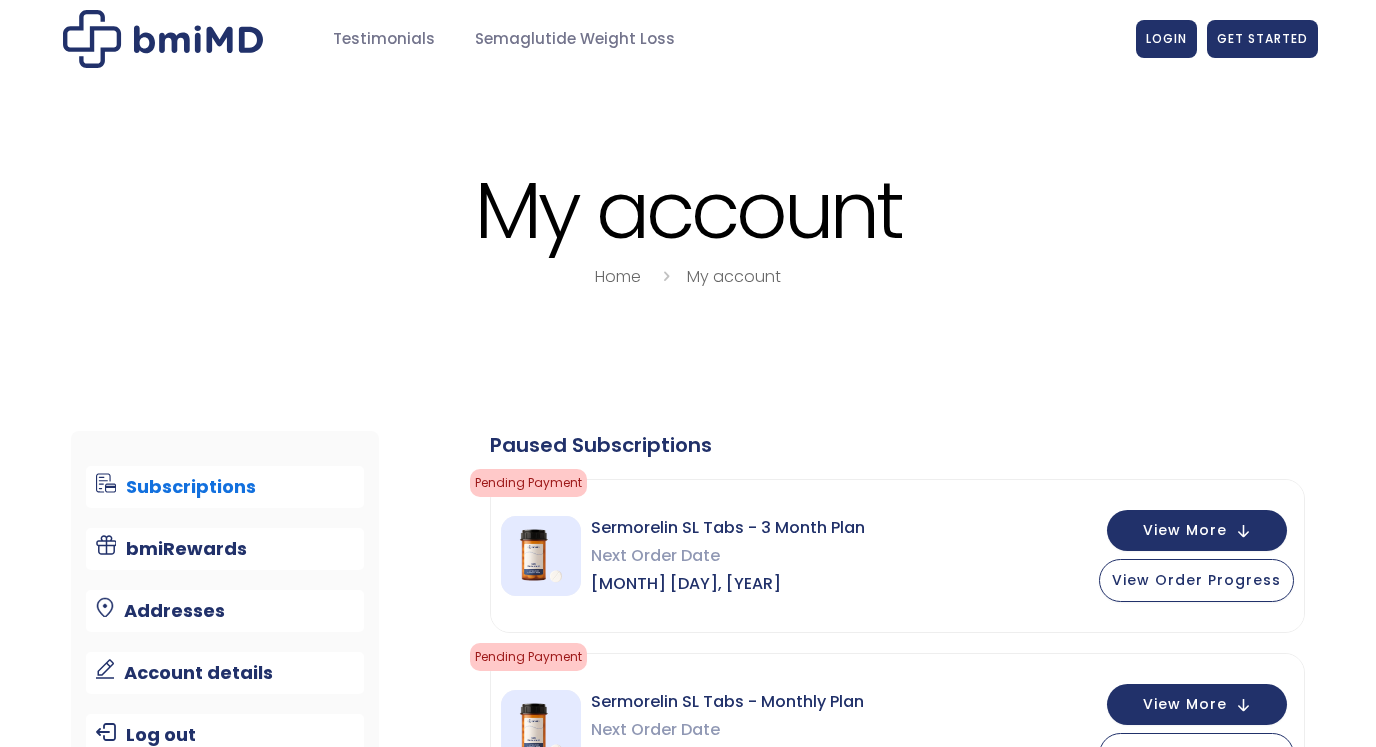 scroll, scrollTop: 0, scrollLeft: 0, axis: both 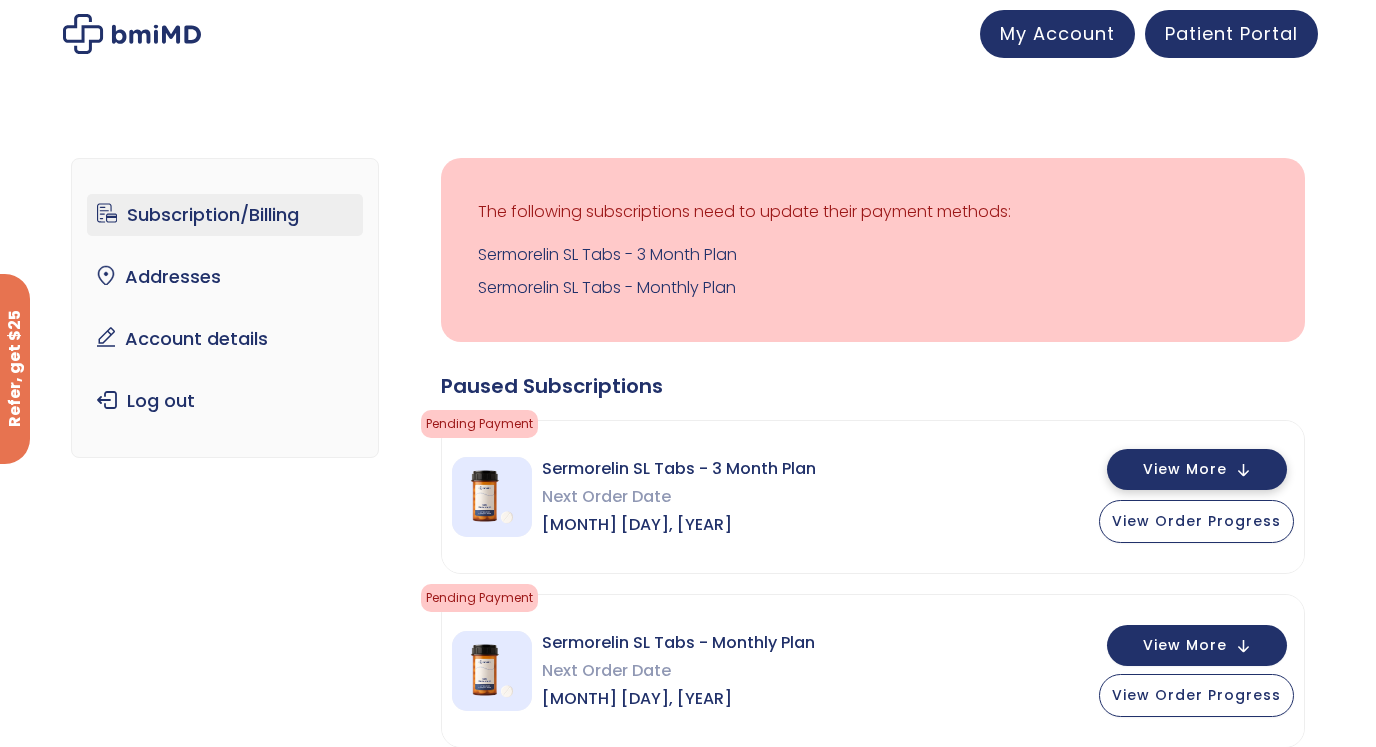 click on "View More" at bounding box center [1185, 469] 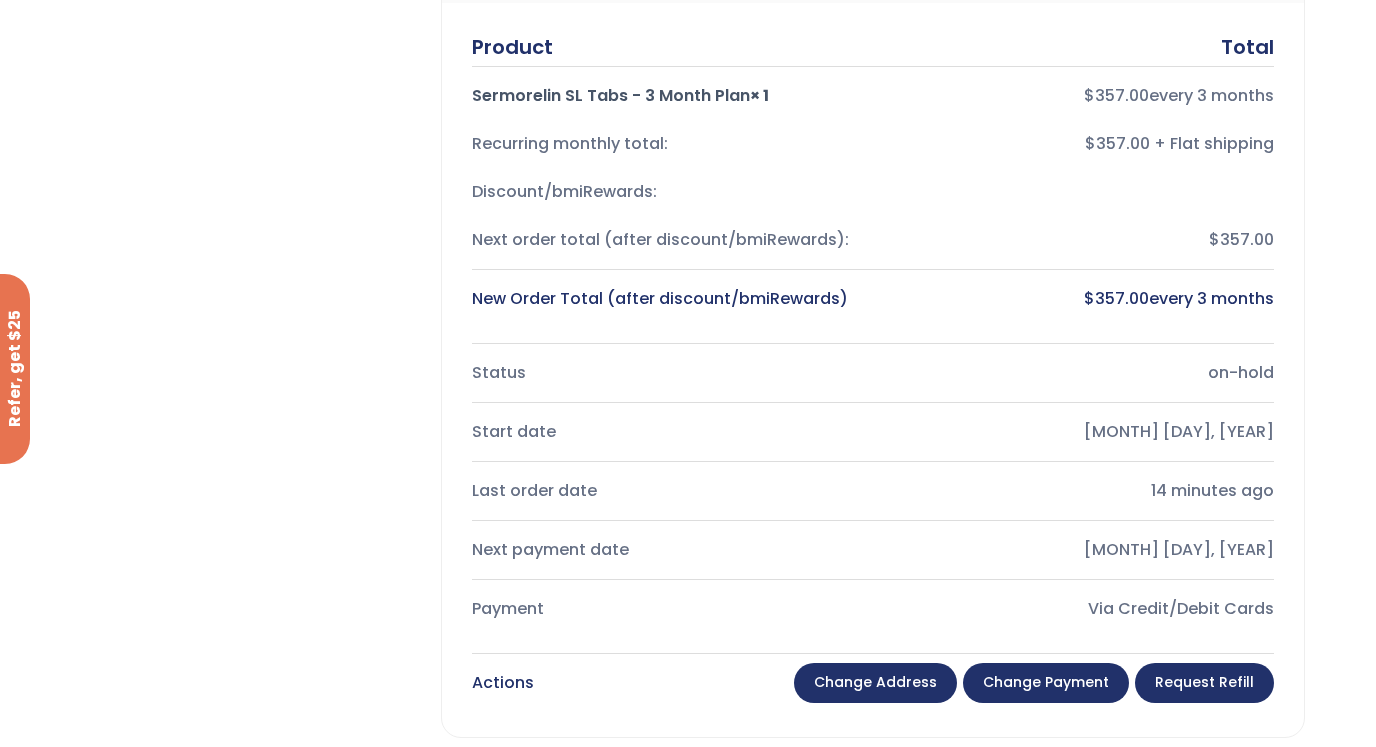 scroll, scrollTop: 620, scrollLeft: 0, axis: vertical 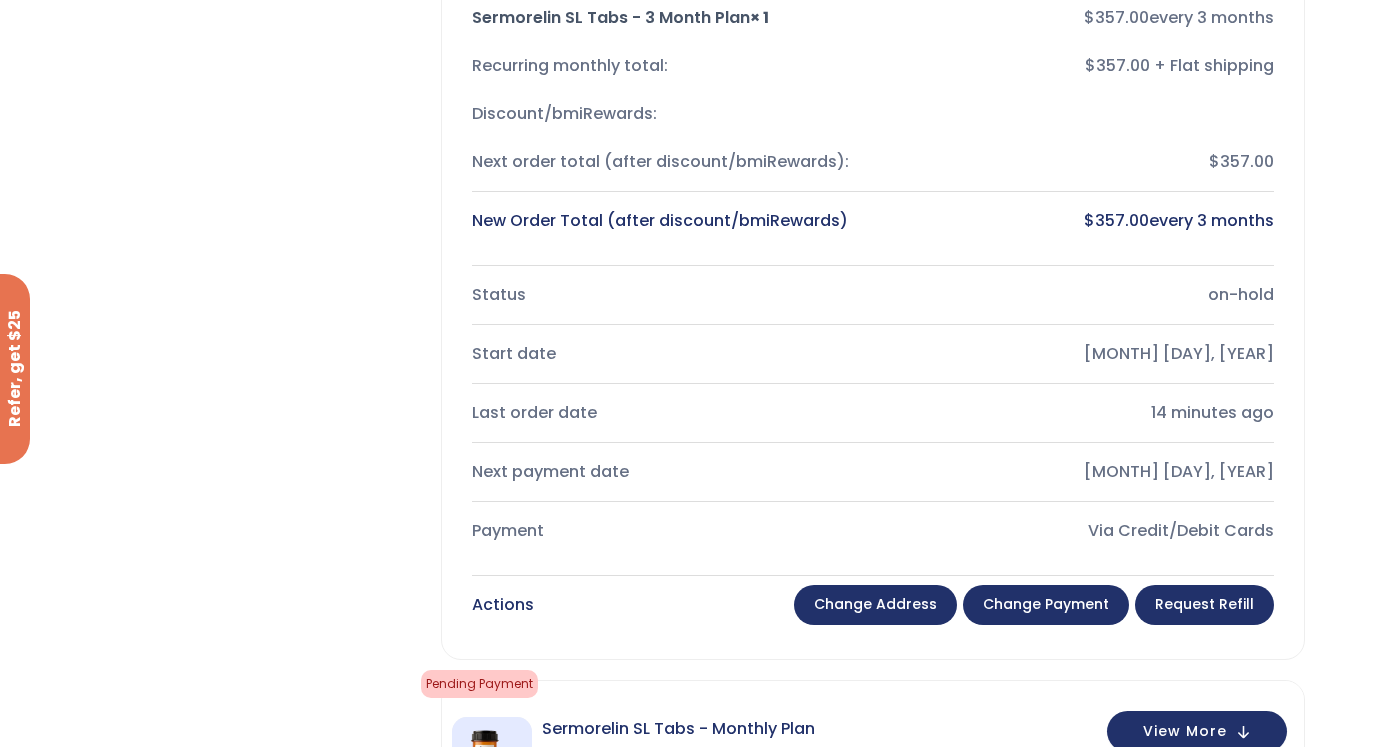 click on "Change payment" at bounding box center [1046, 605] 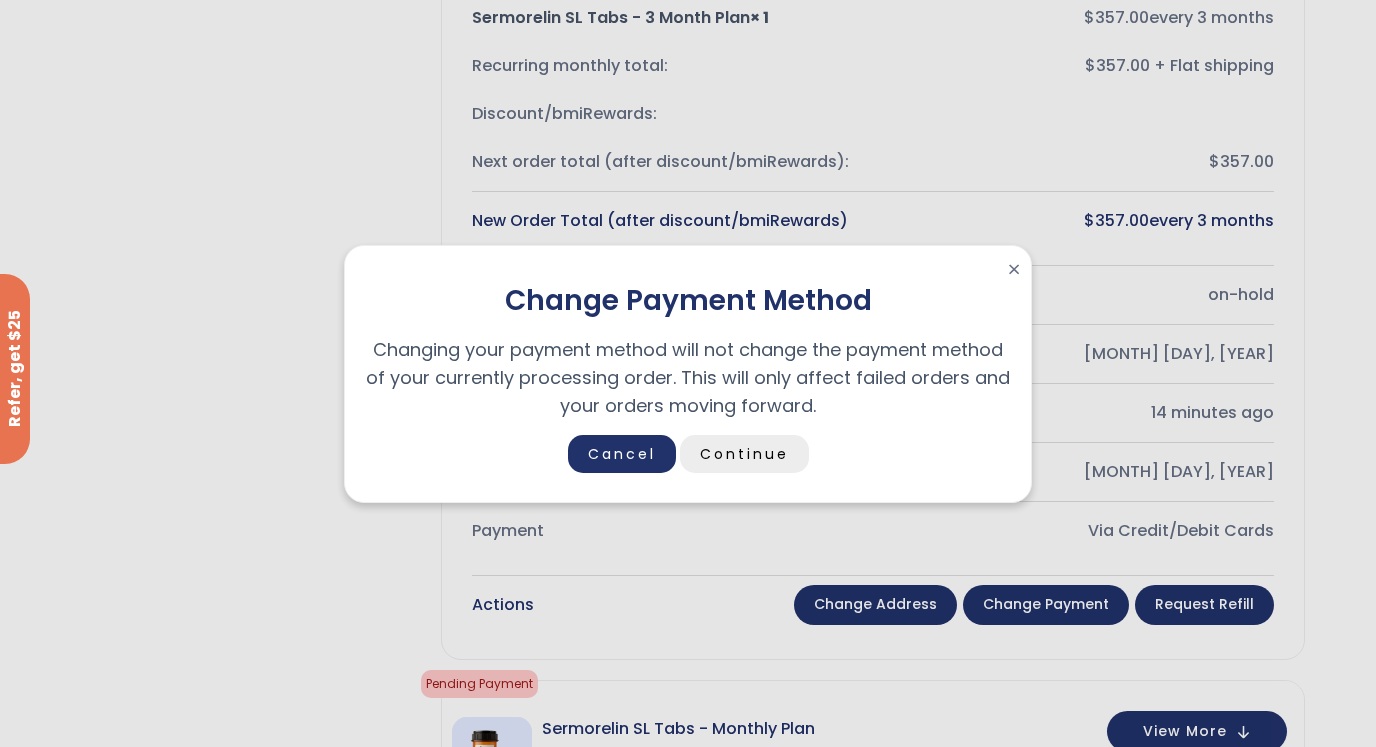 click on "Continue" at bounding box center (744, 454) 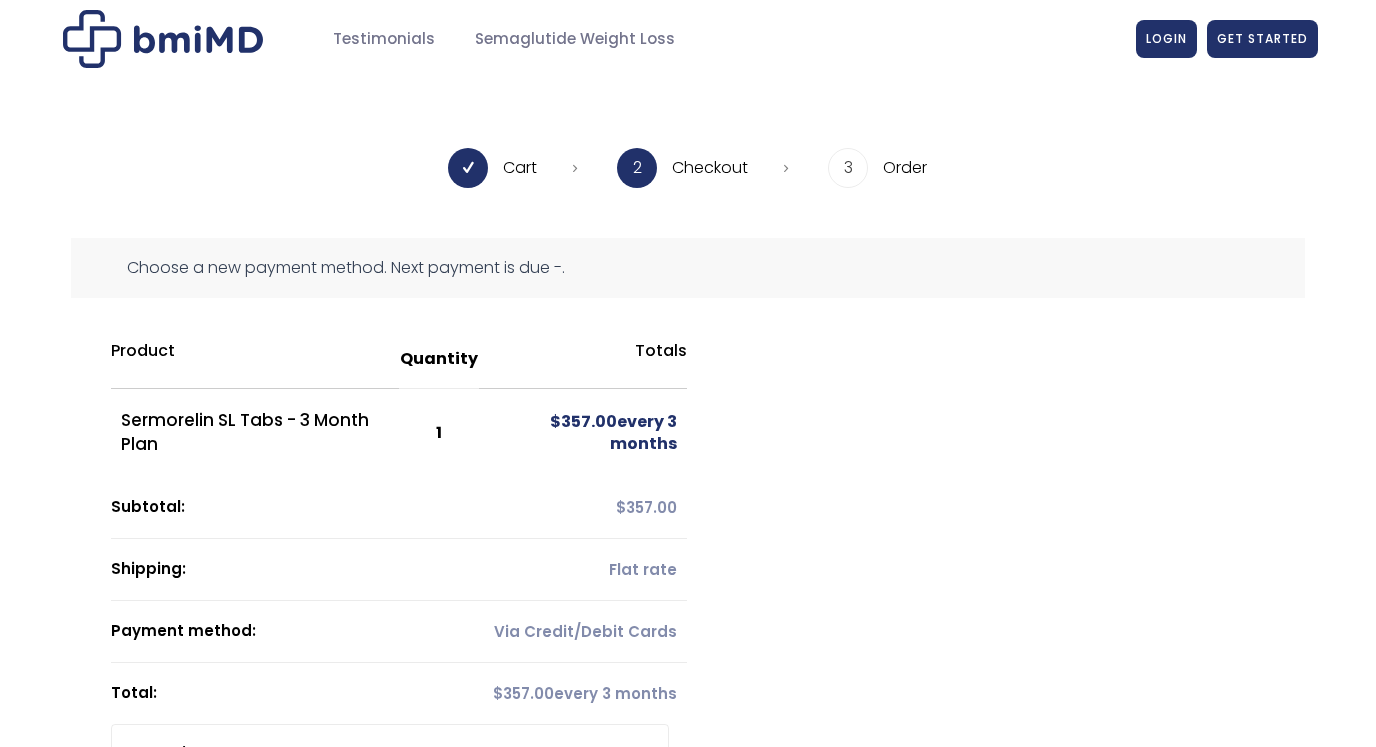 scroll, scrollTop: 0, scrollLeft: 0, axis: both 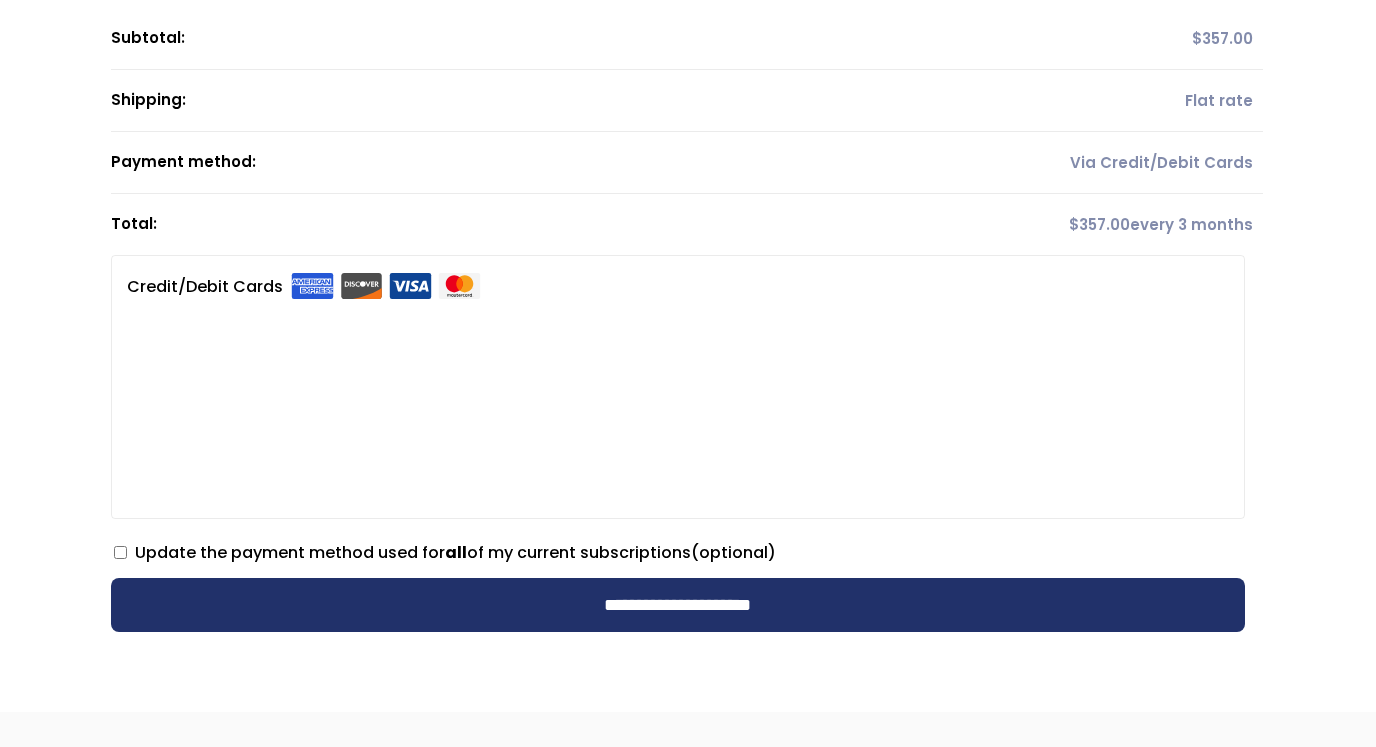 click on "Update the payment method used for  all  of my current subscriptions  (optional)" at bounding box center (445, 552) 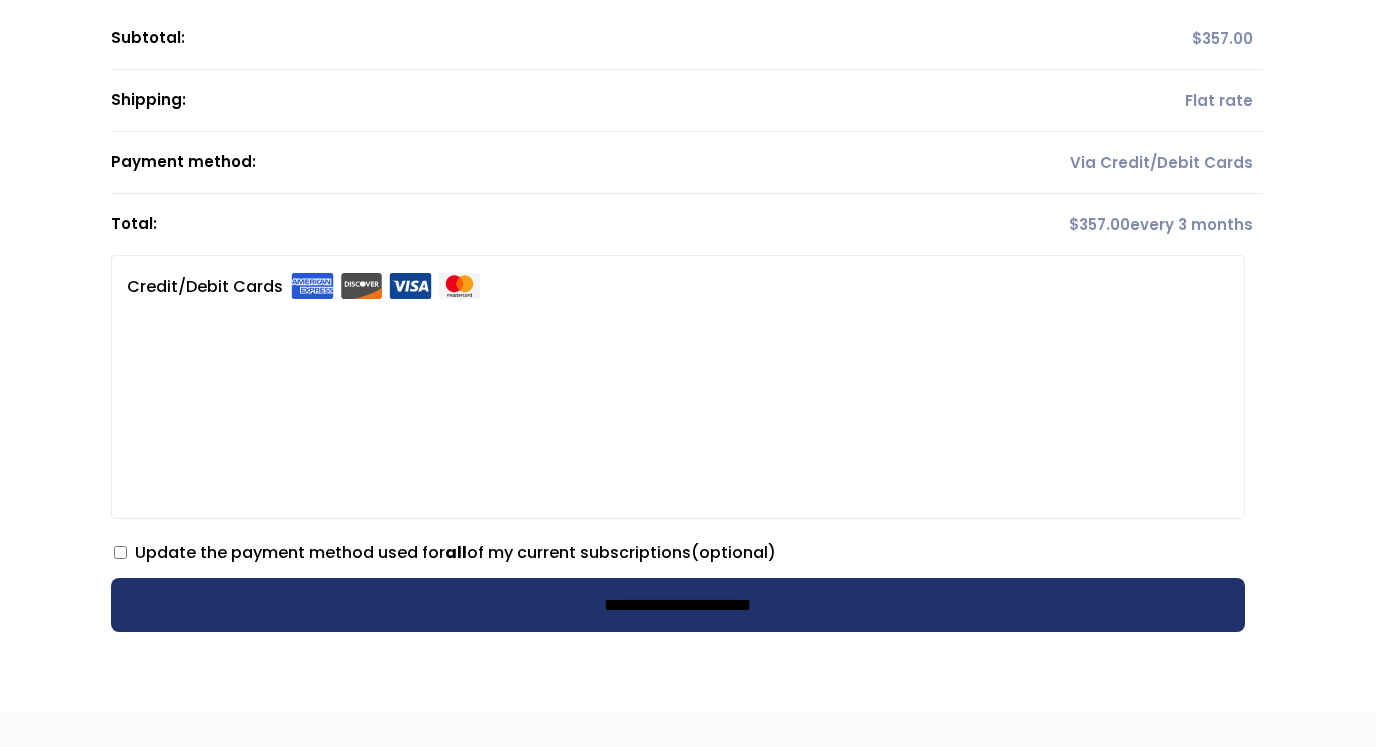 click on "**********" at bounding box center [678, 605] 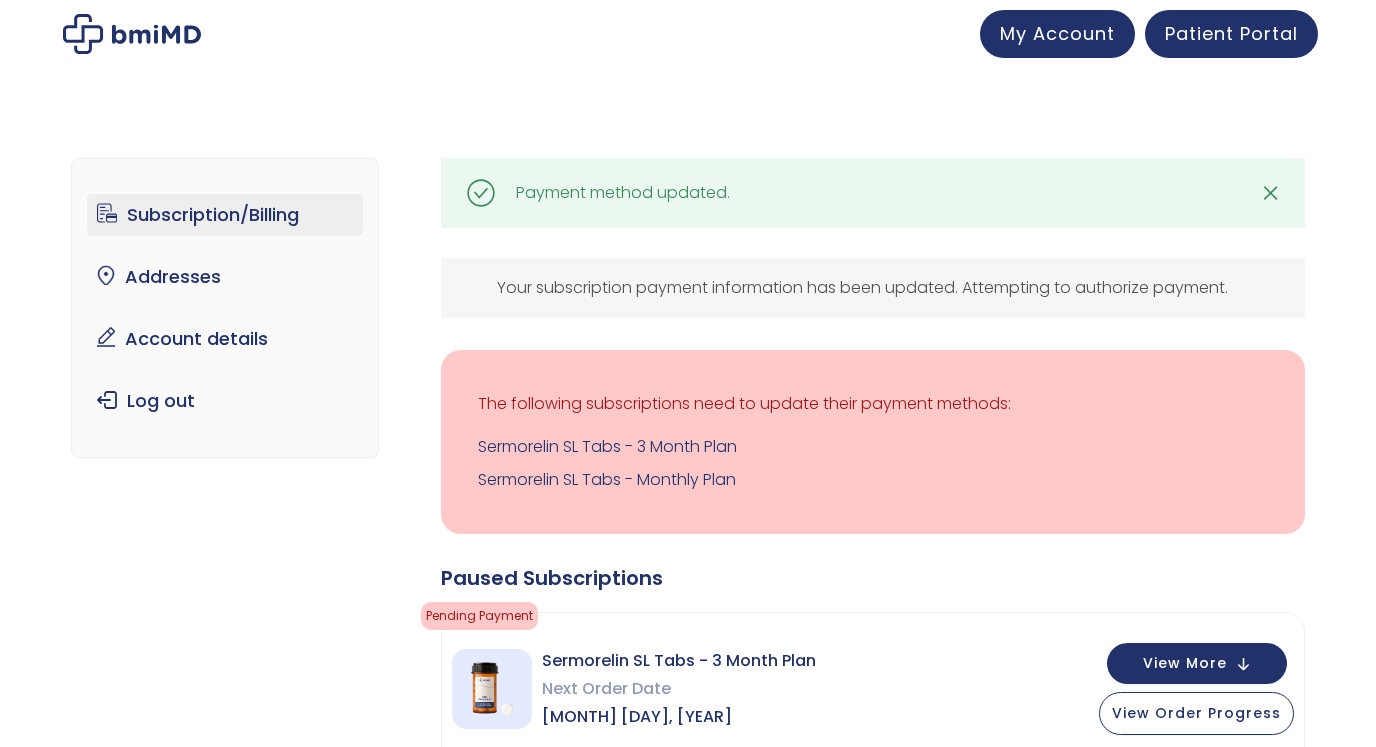 scroll, scrollTop: 0, scrollLeft: 0, axis: both 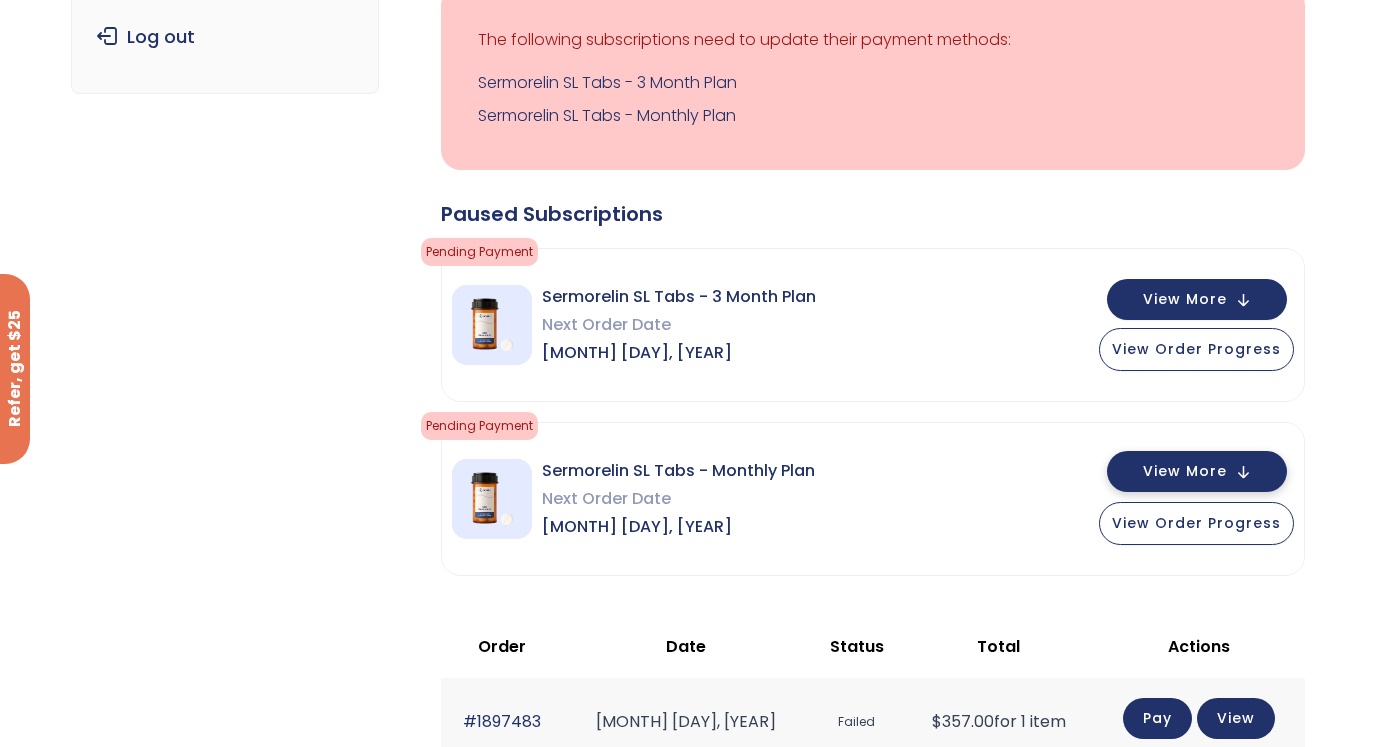 click on "View More" at bounding box center (1197, 471) 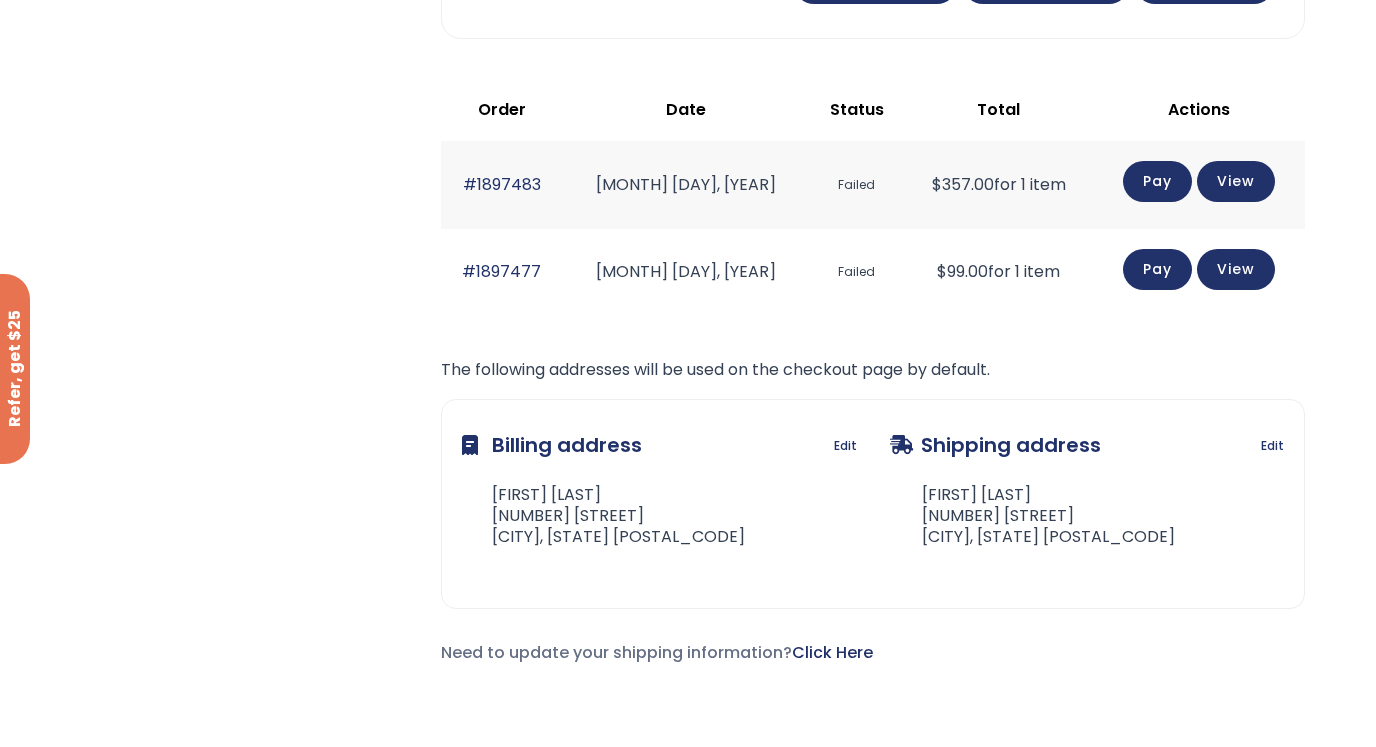 scroll, scrollTop: 0, scrollLeft: 0, axis: both 